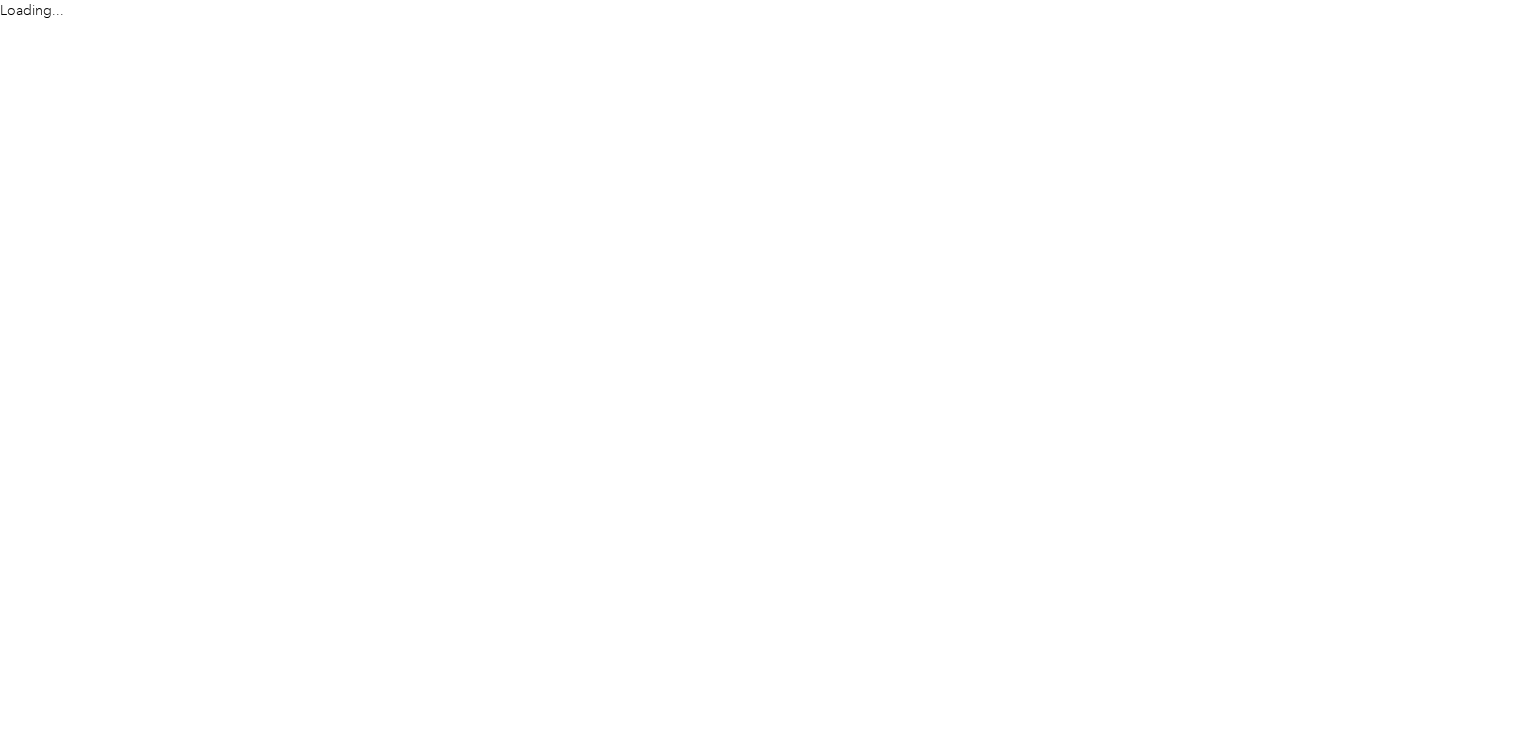 scroll, scrollTop: 0, scrollLeft: 0, axis: both 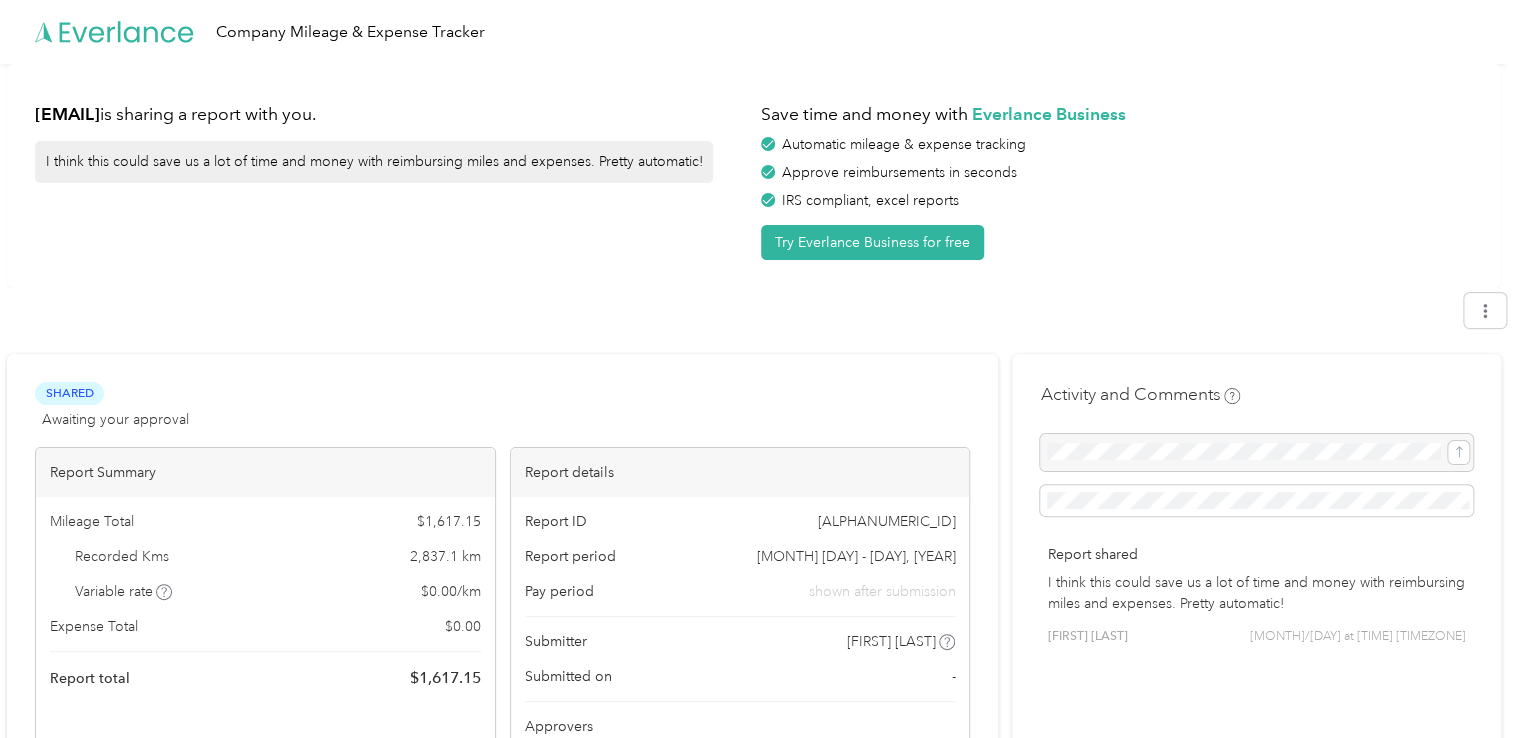 click at bounding box center (754, 314) 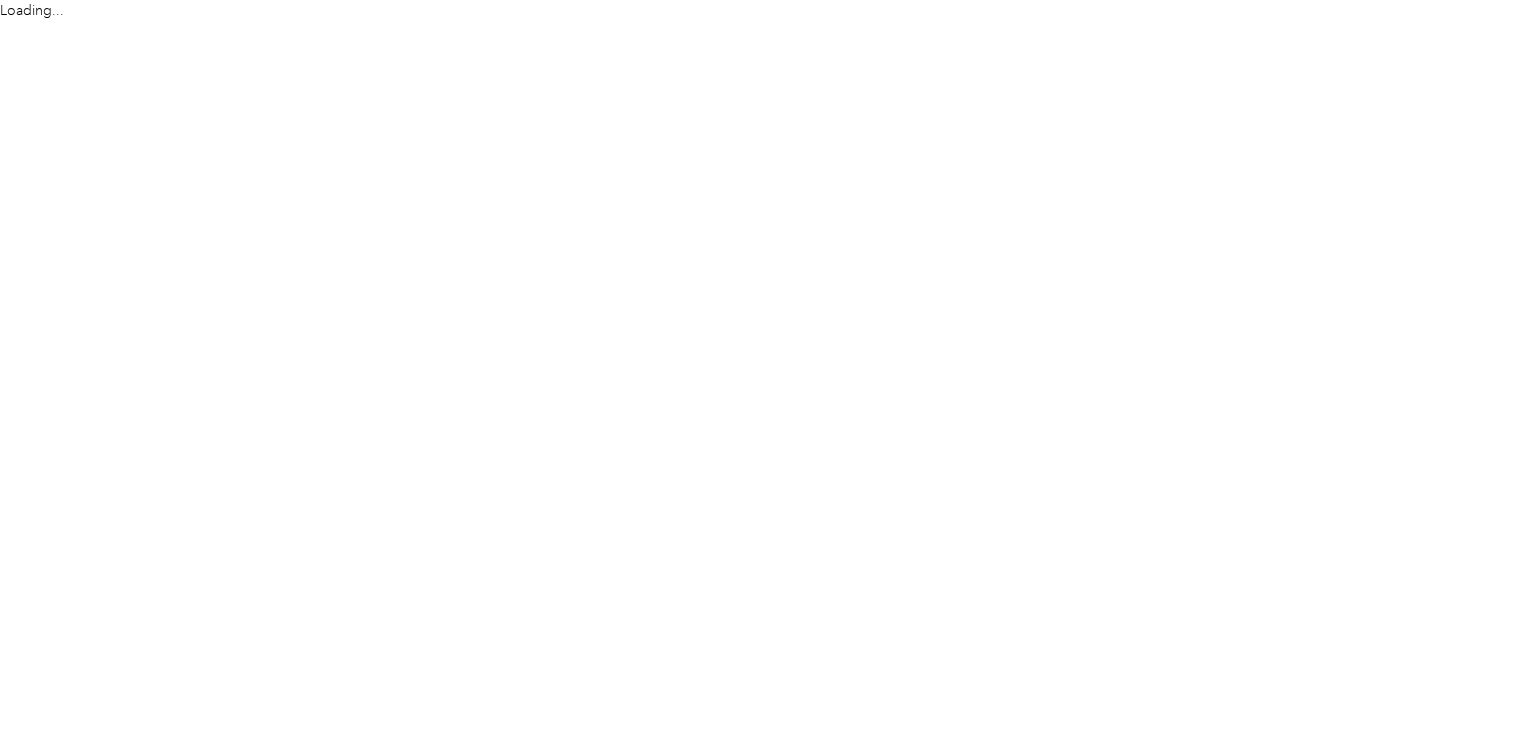 scroll, scrollTop: 0, scrollLeft: 0, axis: both 